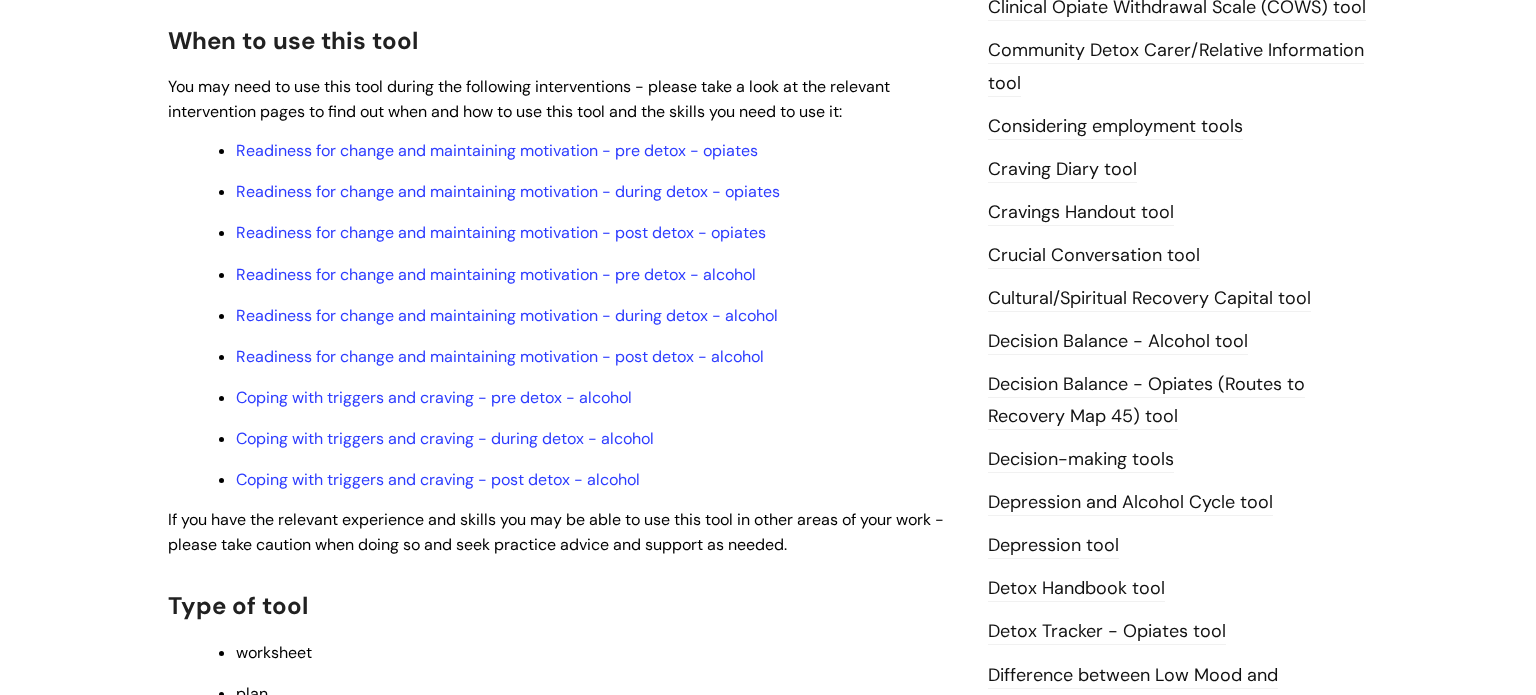 scroll, scrollTop: 0, scrollLeft: 0, axis: both 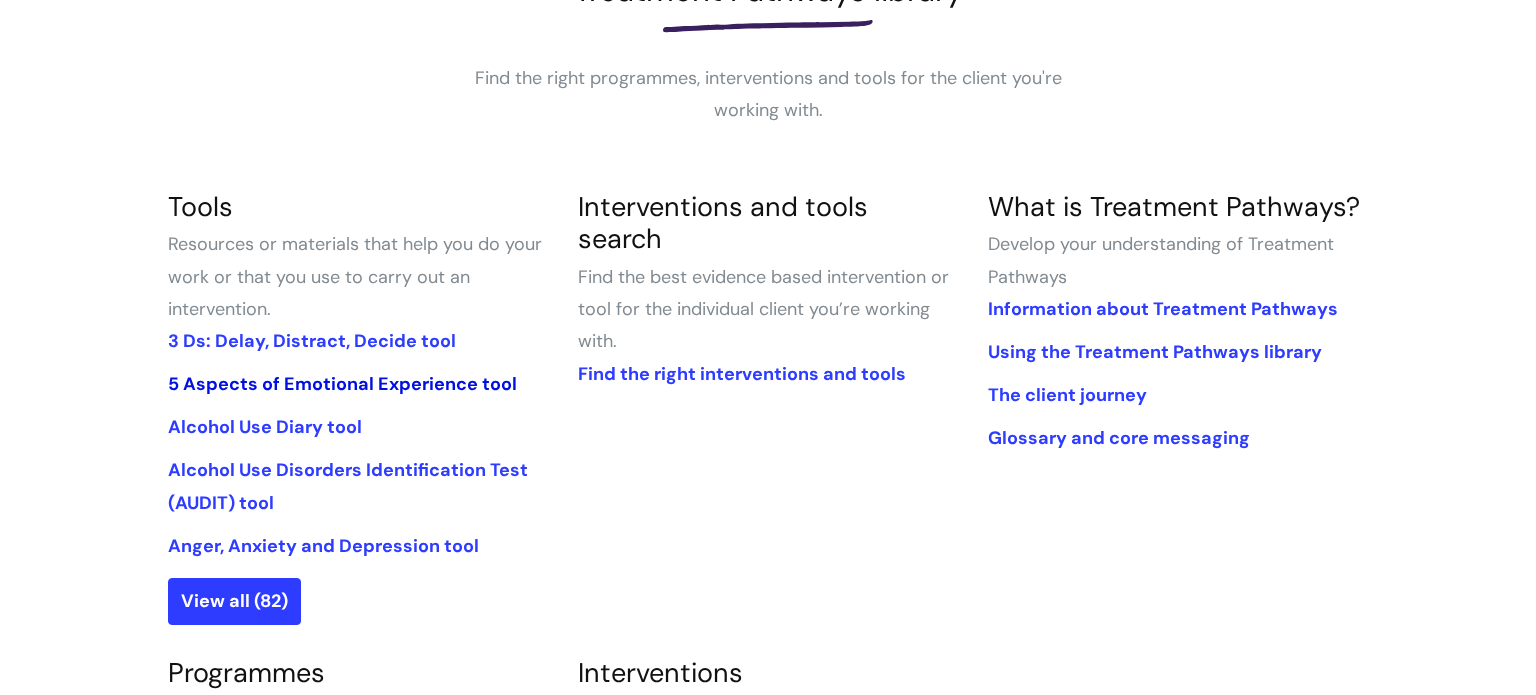 click on "5 Aspects of Emotional Experience tool" at bounding box center [342, 384] 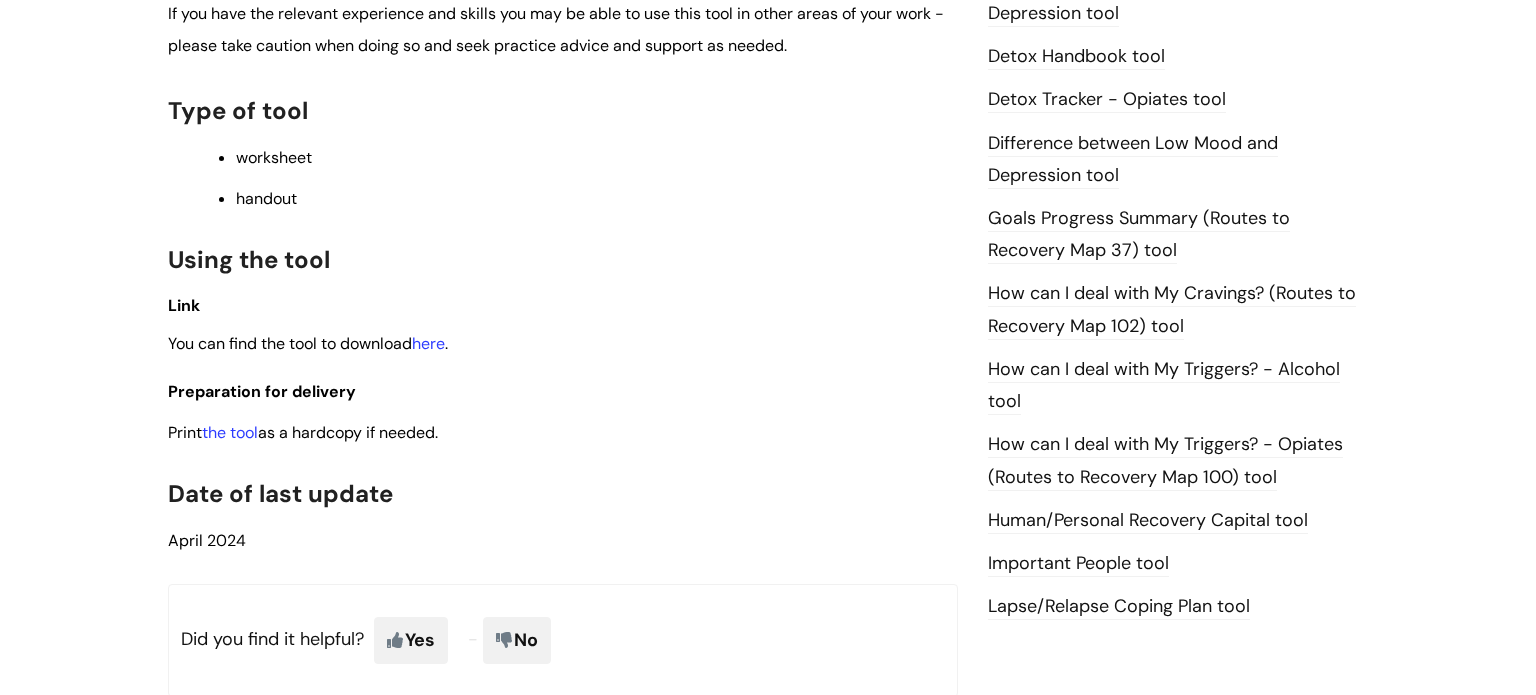 scroll, scrollTop: 1202, scrollLeft: 0, axis: vertical 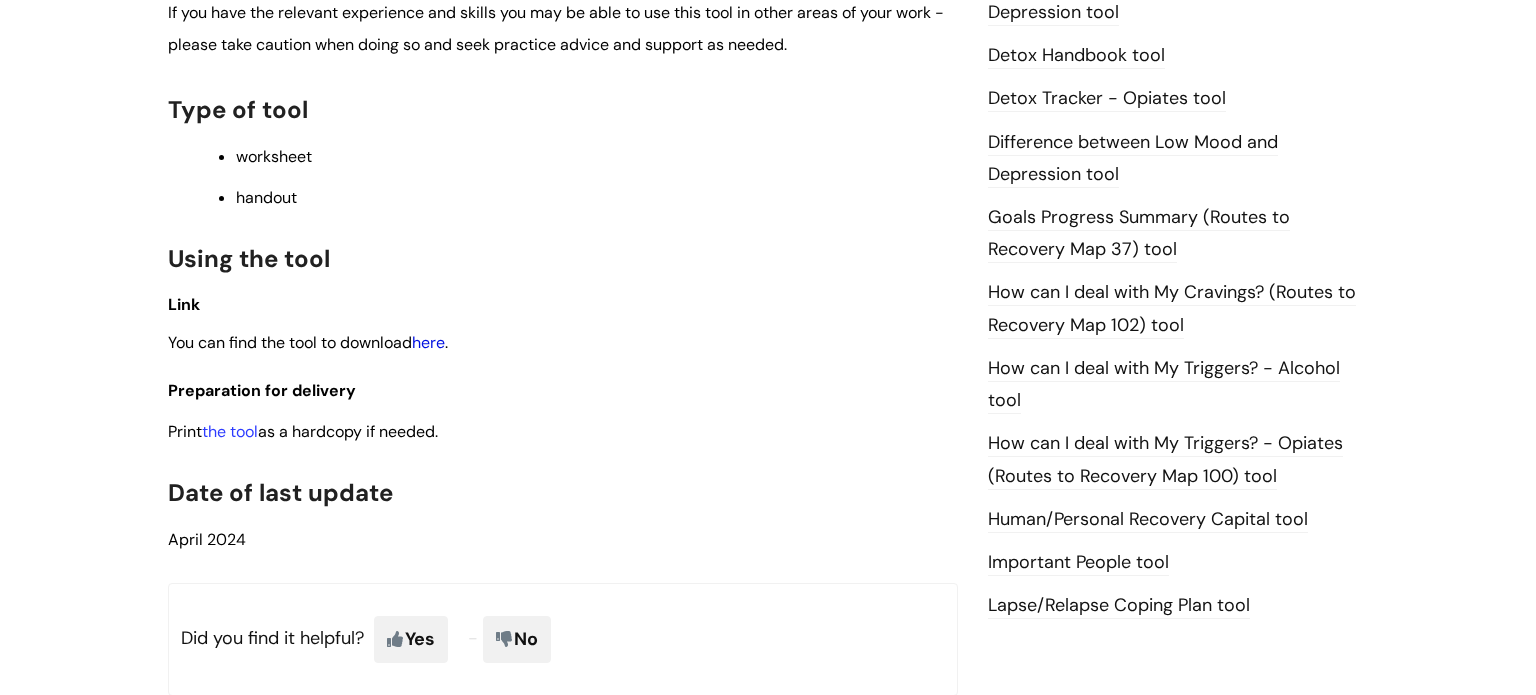 click on "here" at bounding box center [428, 342] 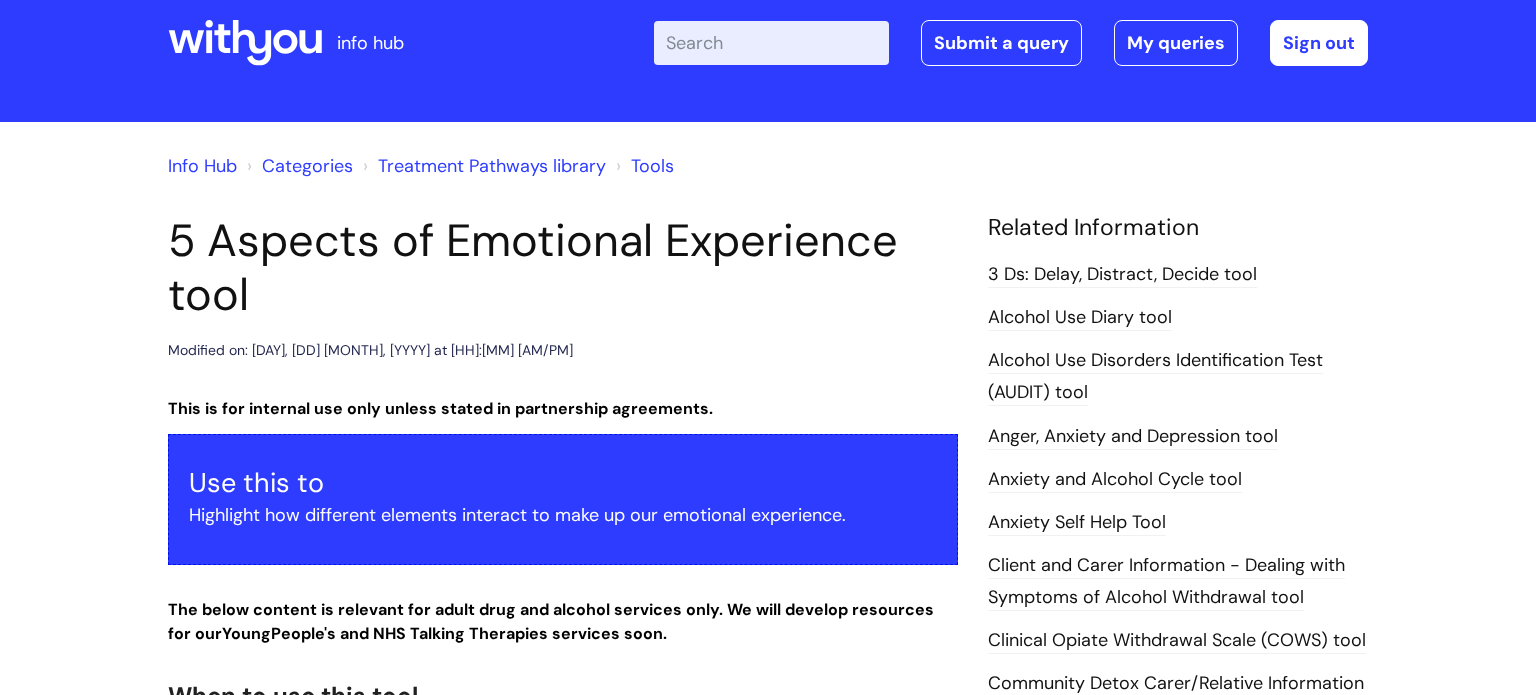 scroll, scrollTop: 0, scrollLeft: 0, axis: both 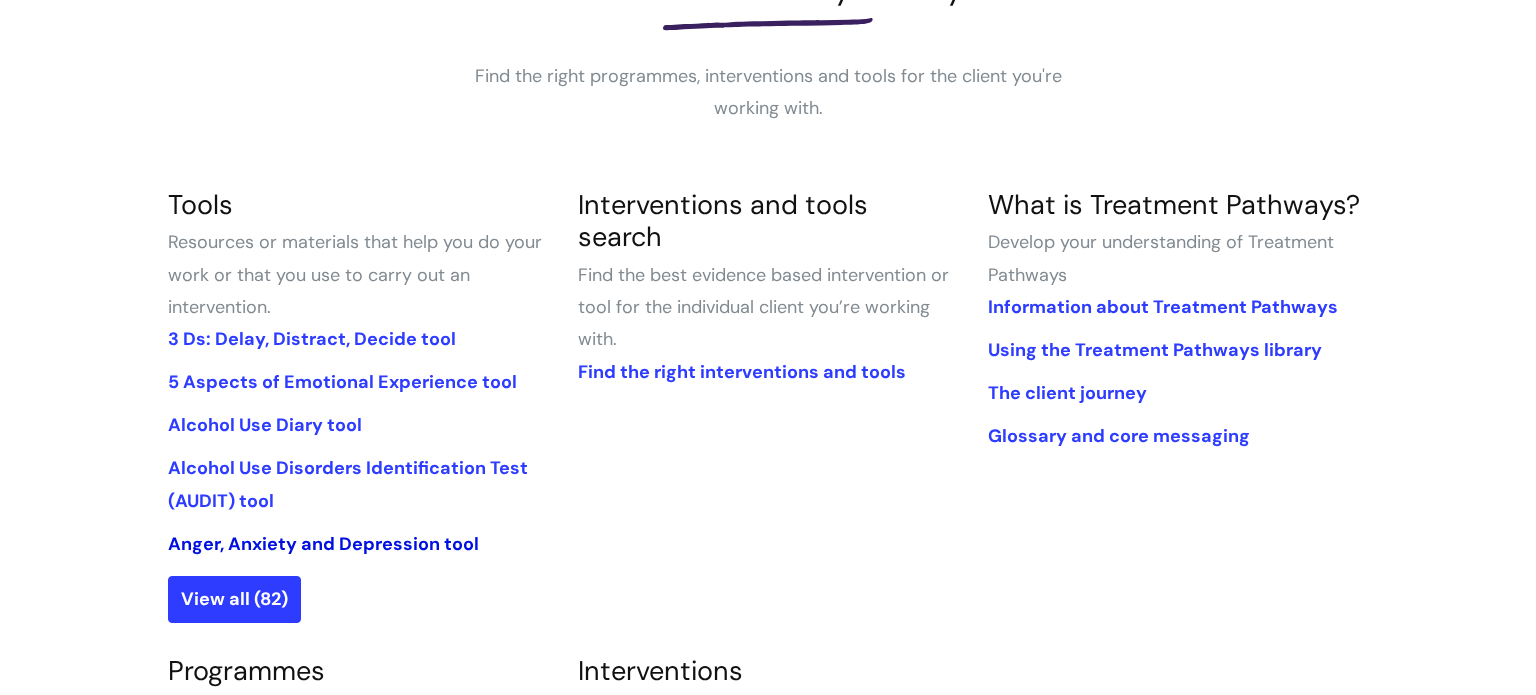 click on "Anger, Anxiety and Depression tool" at bounding box center [323, 544] 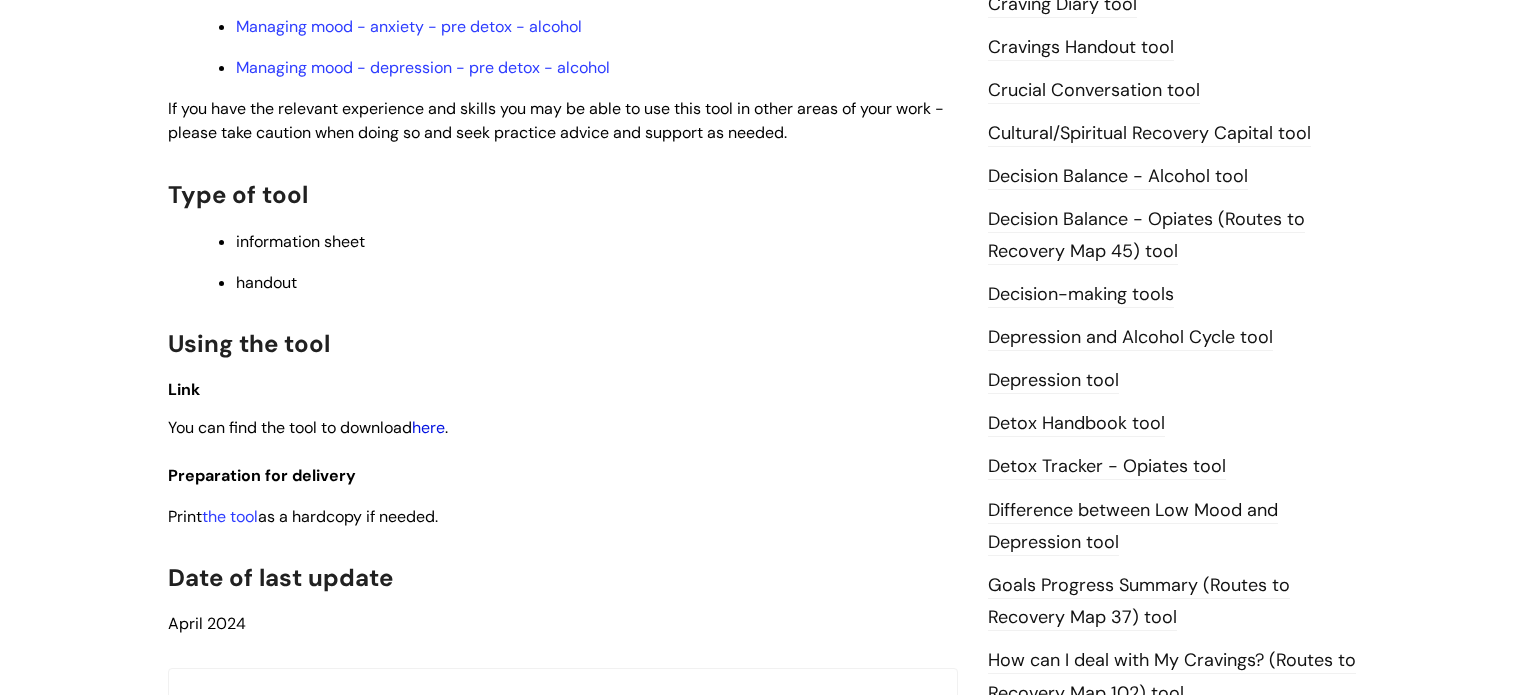 scroll, scrollTop: 836, scrollLeft: 0, axis: vertical 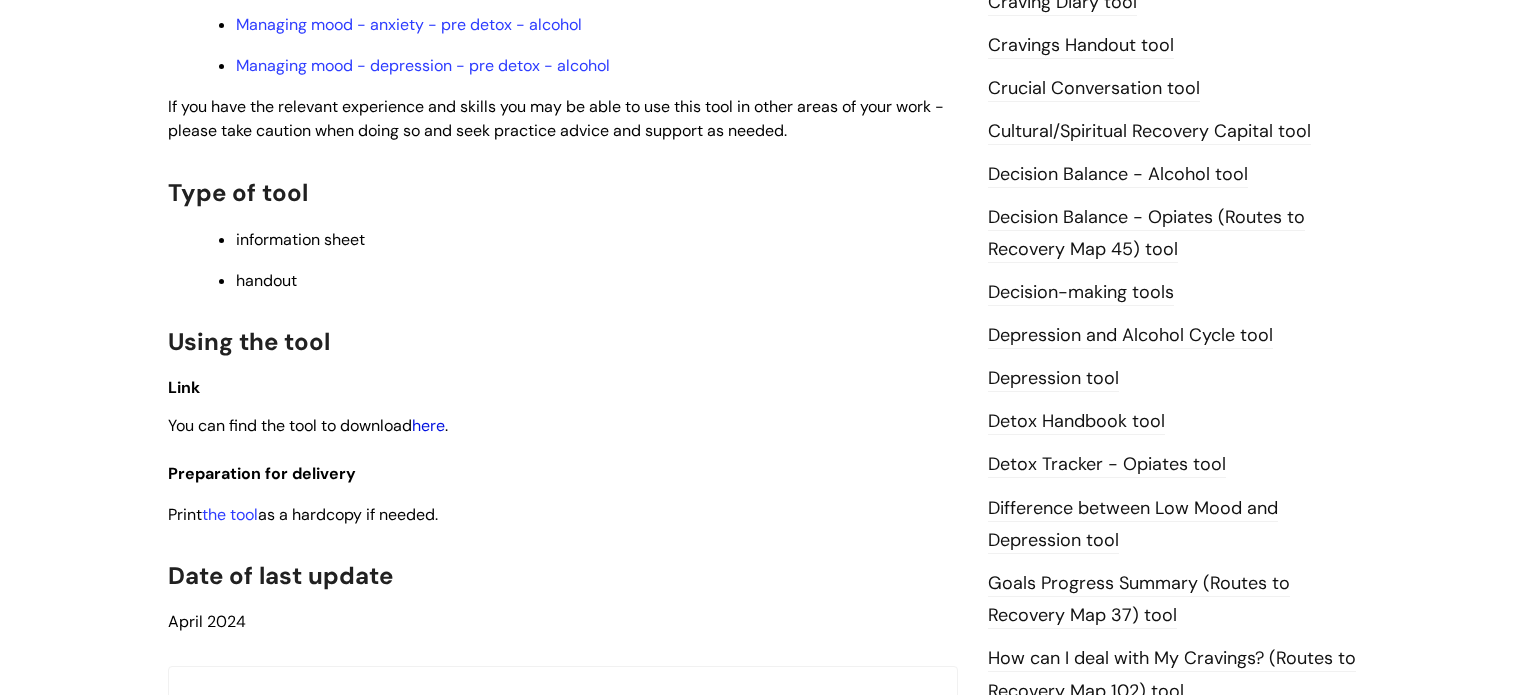 click on "here" at bounding box center [428, 425] 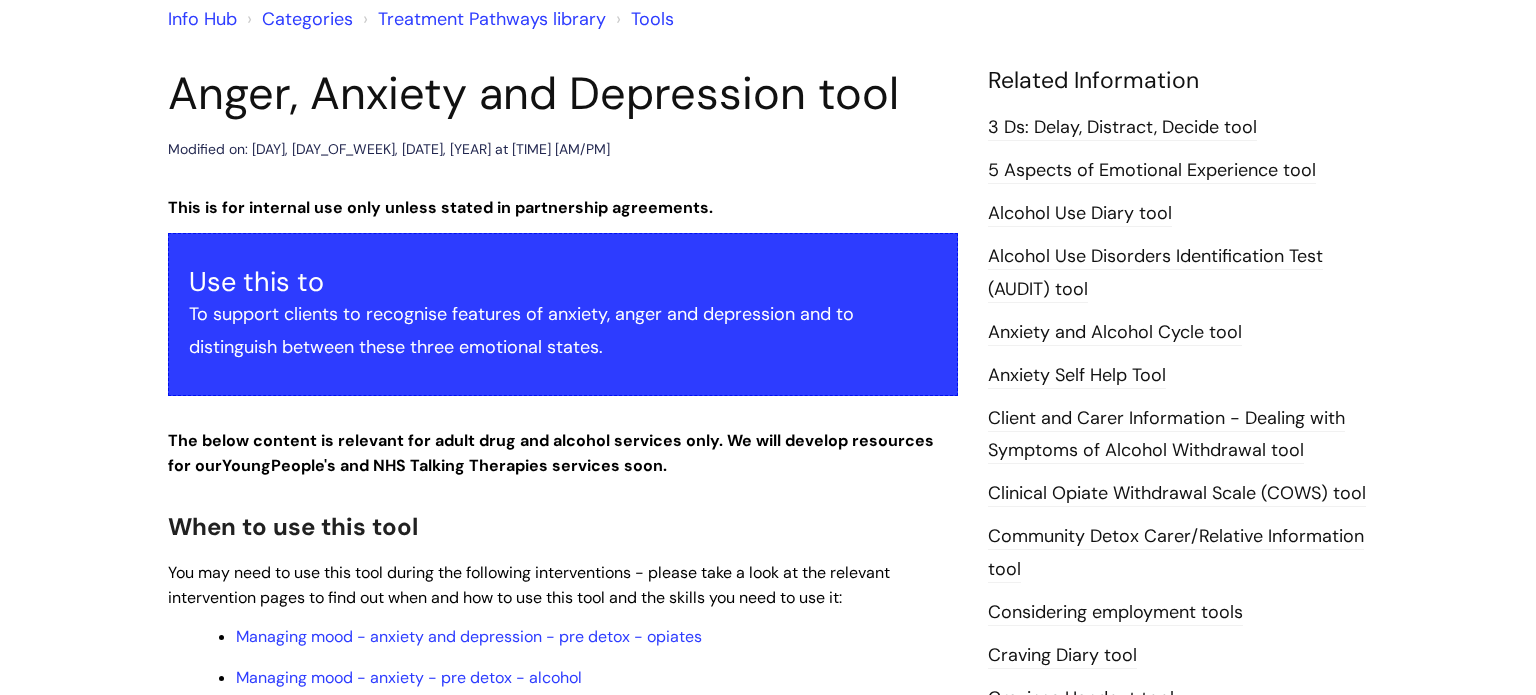 scroll, scrollTop: 0, scrollLeft: 0, axis: both 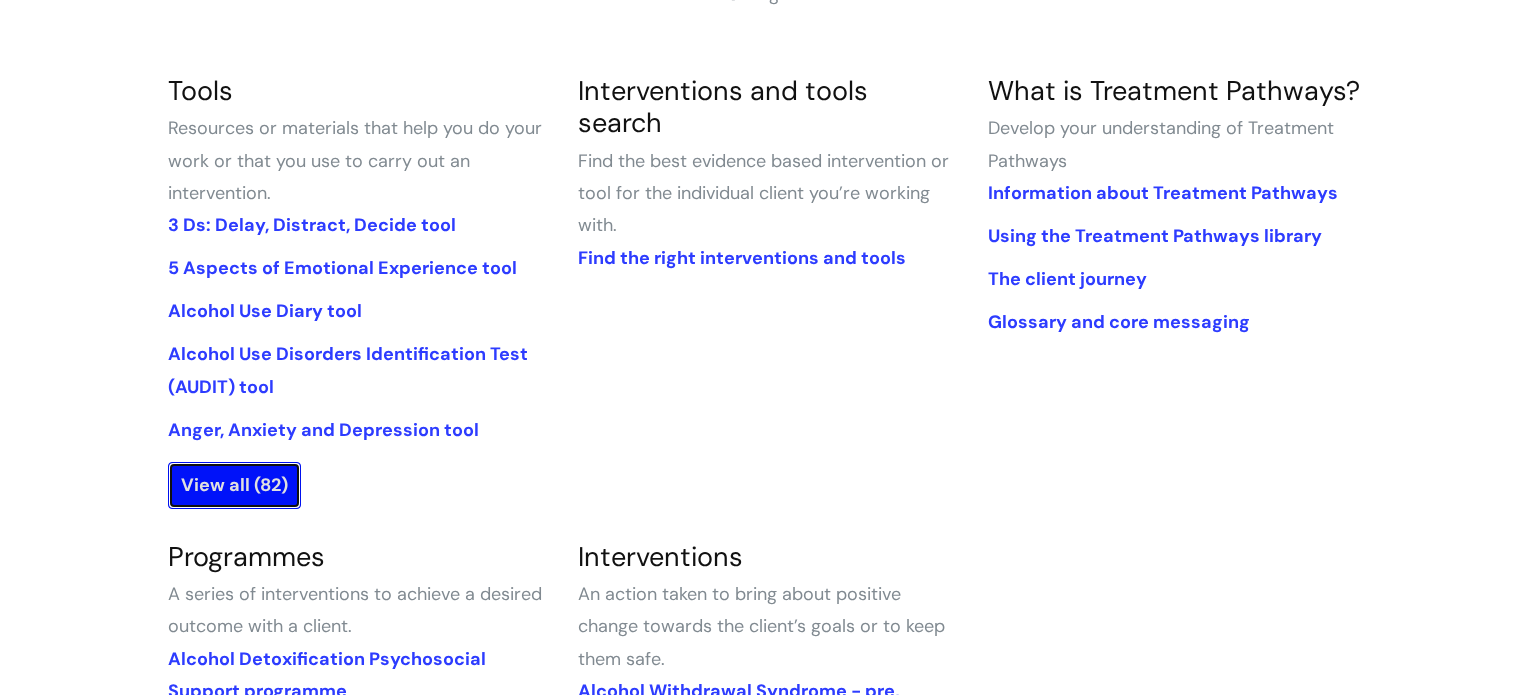 click on "View all (82)" at bounding box center (234, 485) 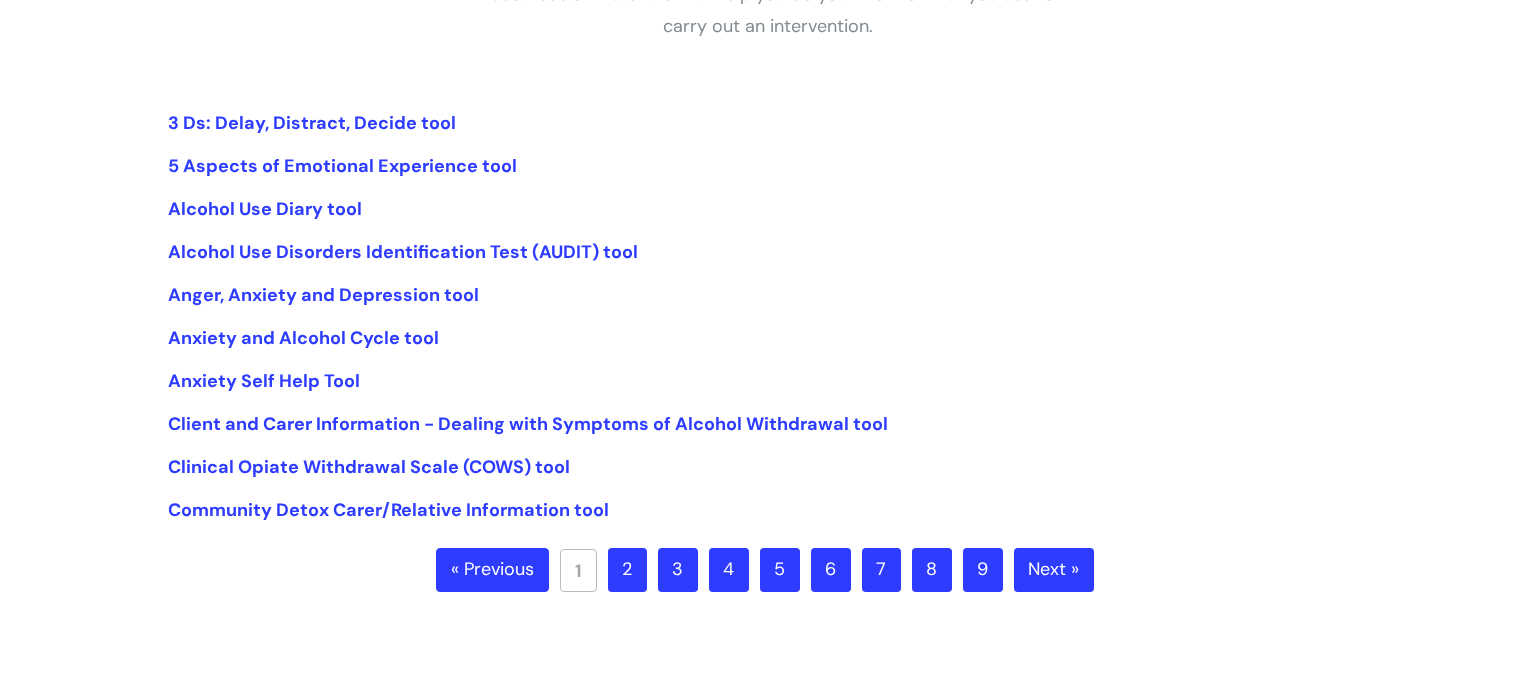 scroll, scrollTop: 430, scrollLeft: 0, axis: vertical 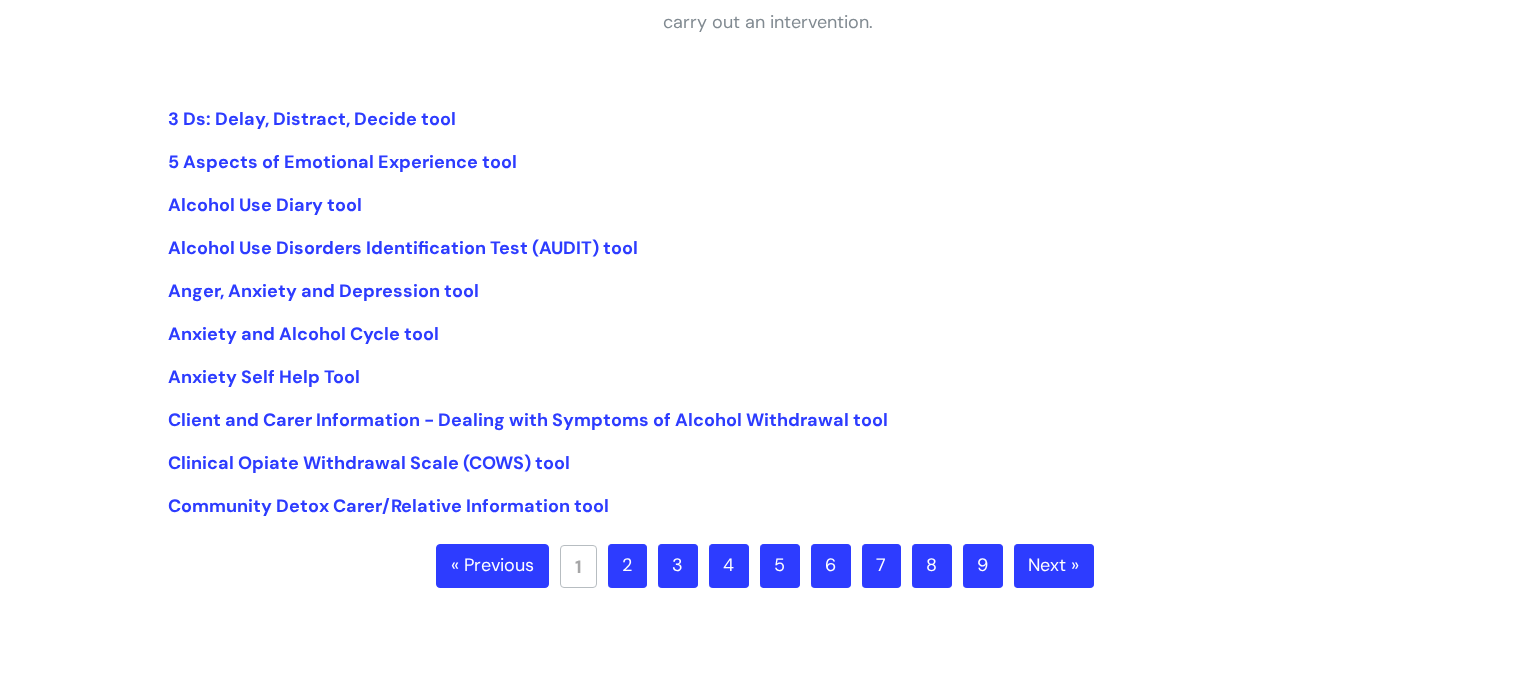 click on "2" at bounding box center (627, 566) 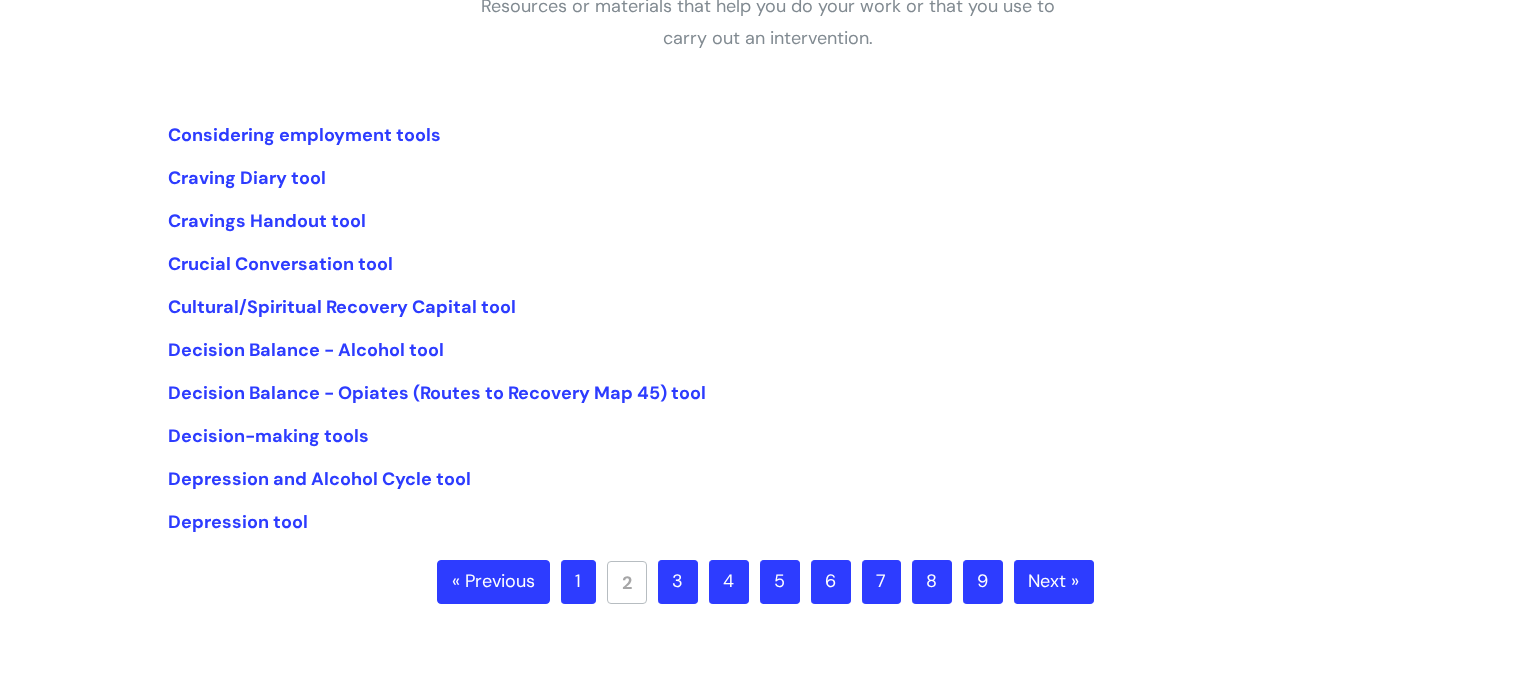 scroll, scrollTop: 424, scrollLeft: 0, axis: vertical 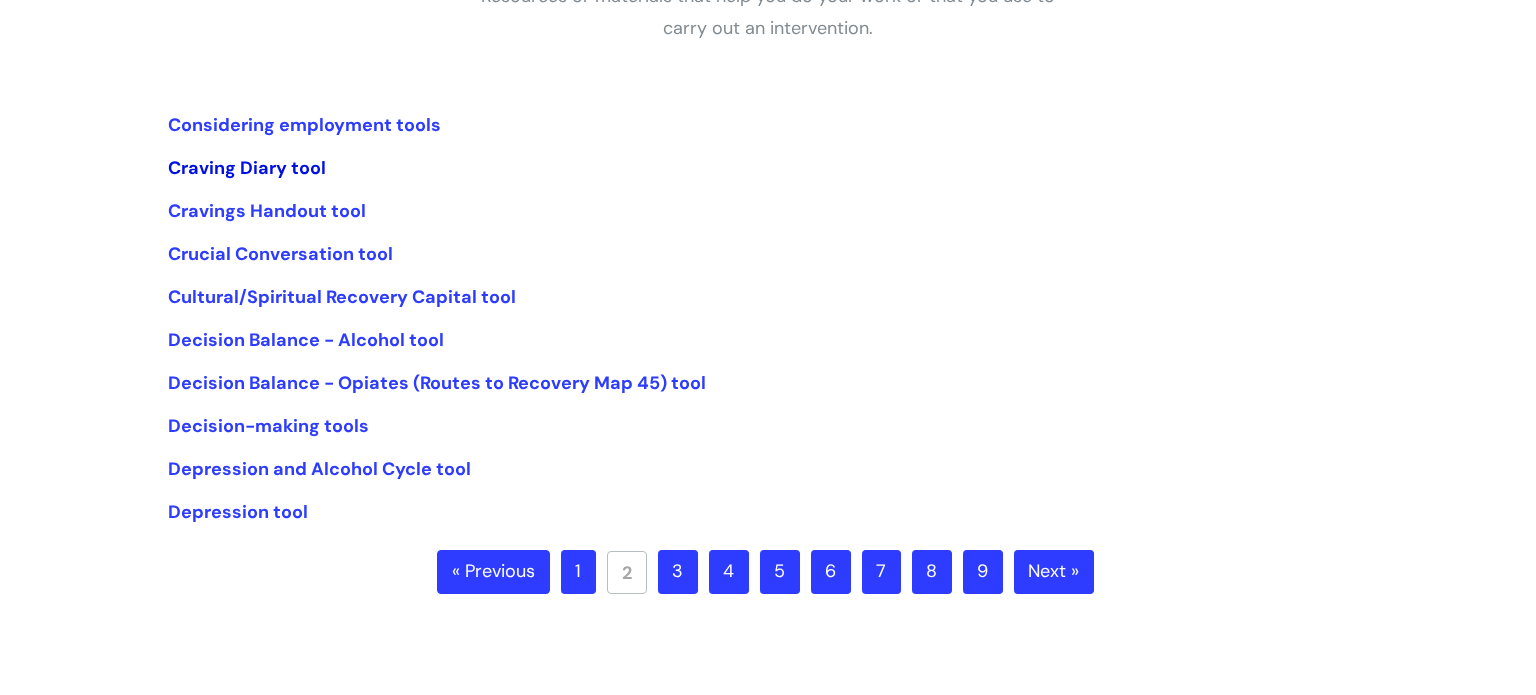 click on "Craving Diary tool" at bounding box center (247, 168) 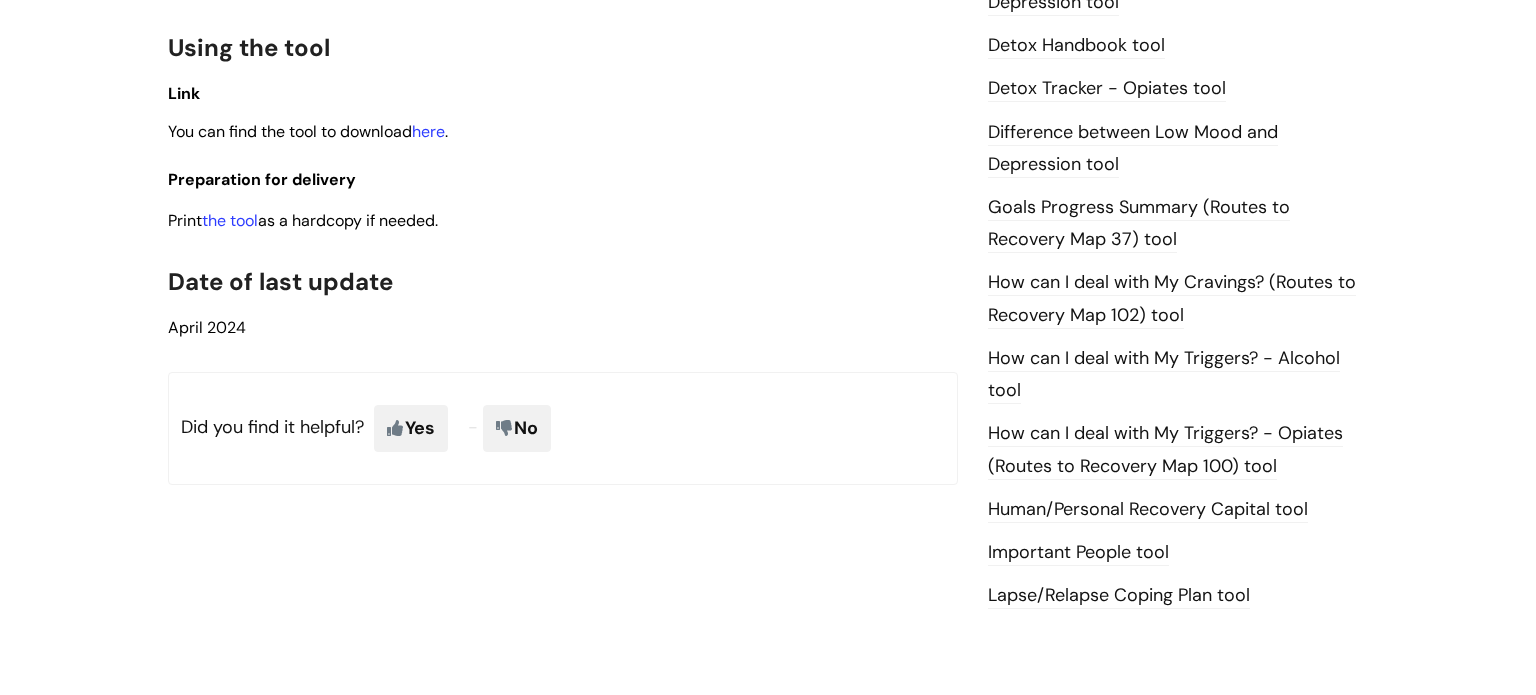 scroll, scrollTop: 1223, scrollLeft: 0, axis: vertical 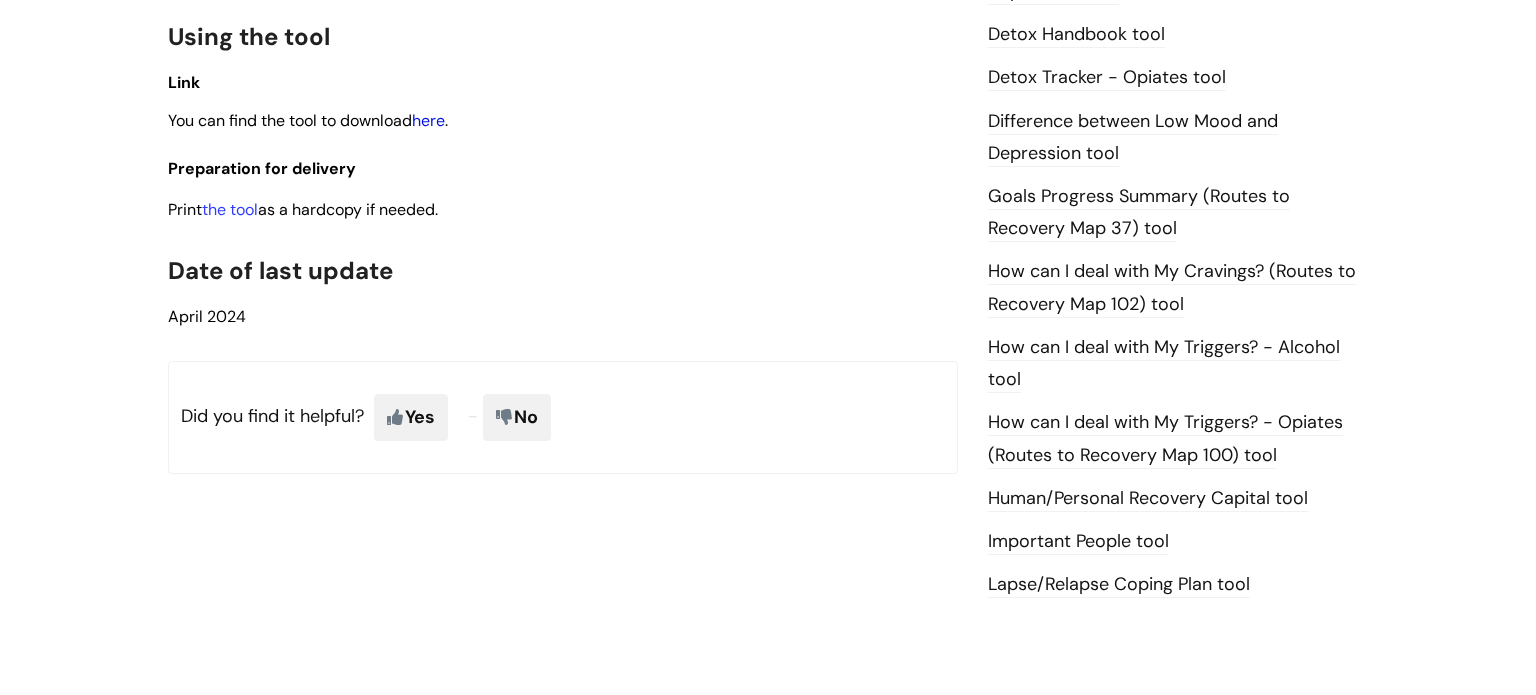 click on "here" at bounding box center (428, 120) 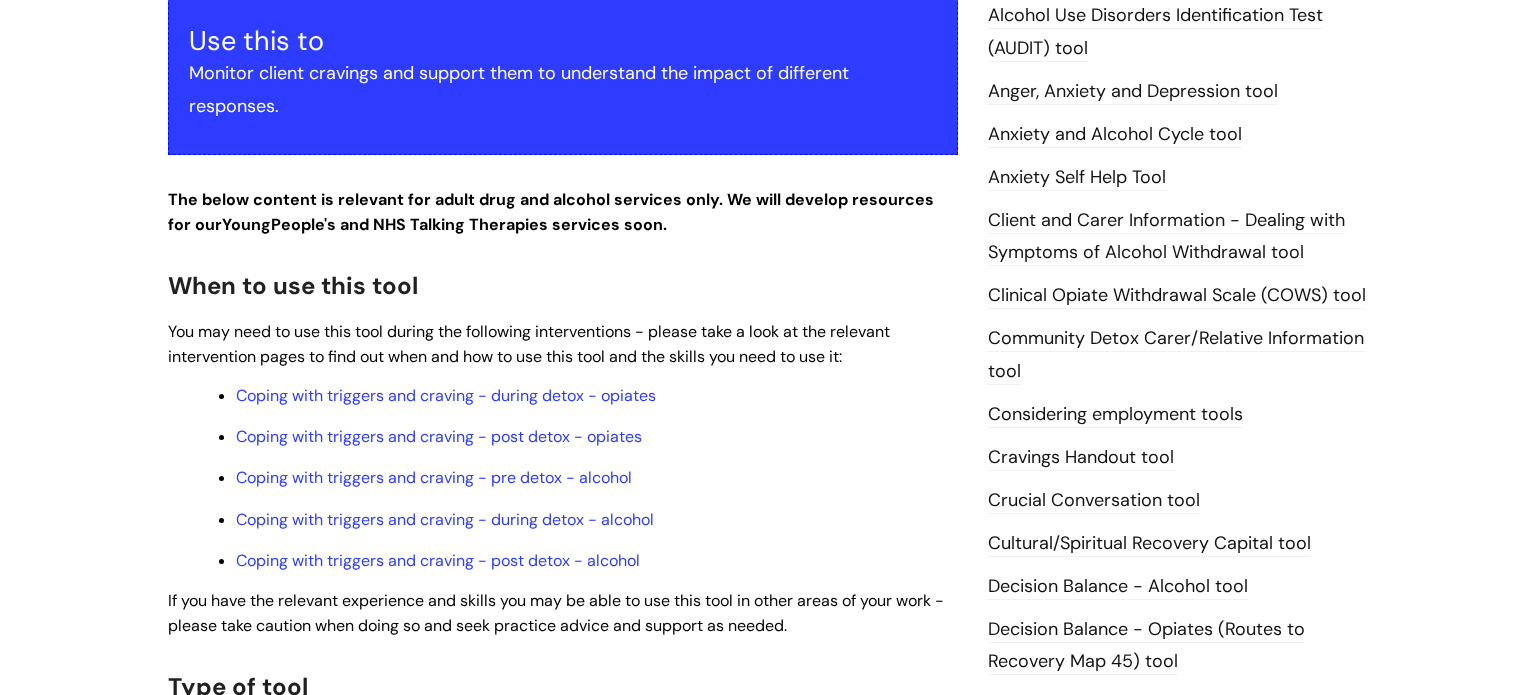scroll, scrollTop: 0, scrollLeft: 0, axis: both 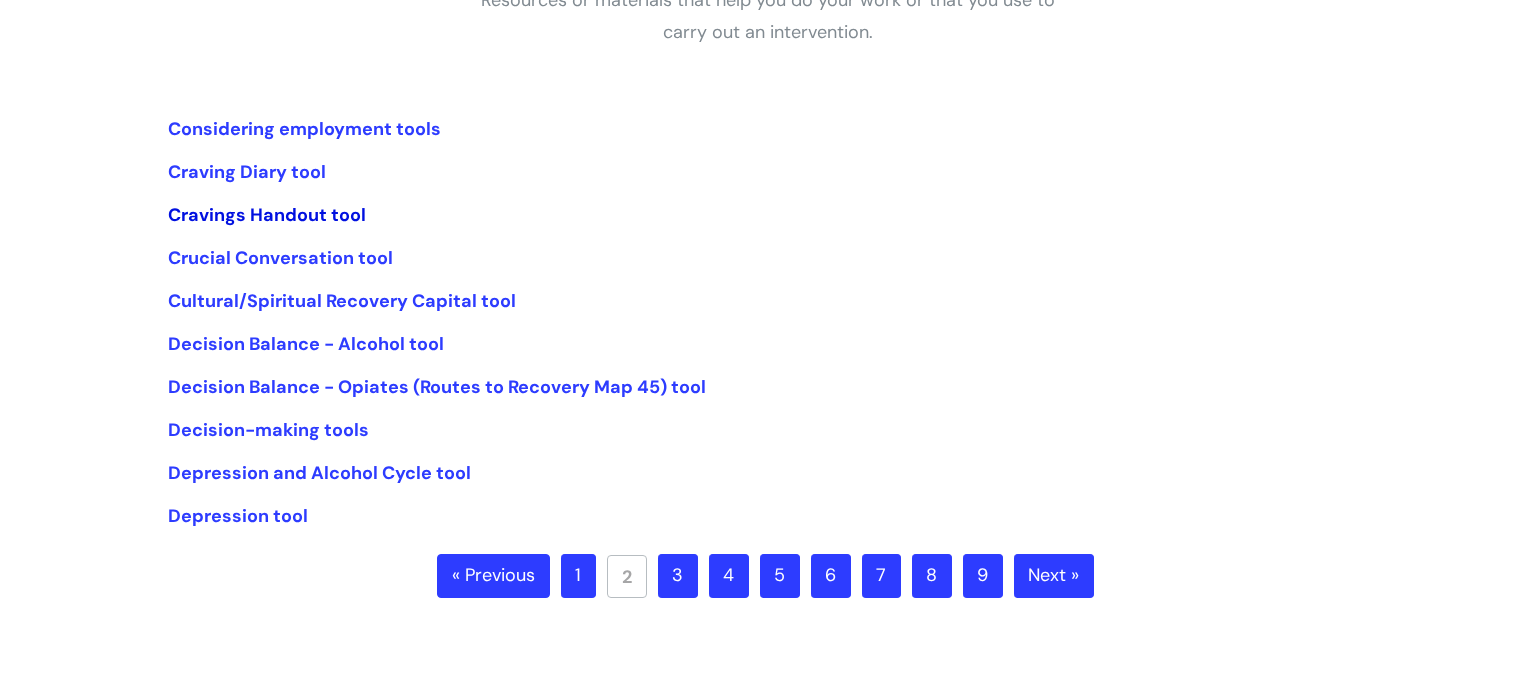 click on "Cravings Handout tool" at bounding box center [267, 215] 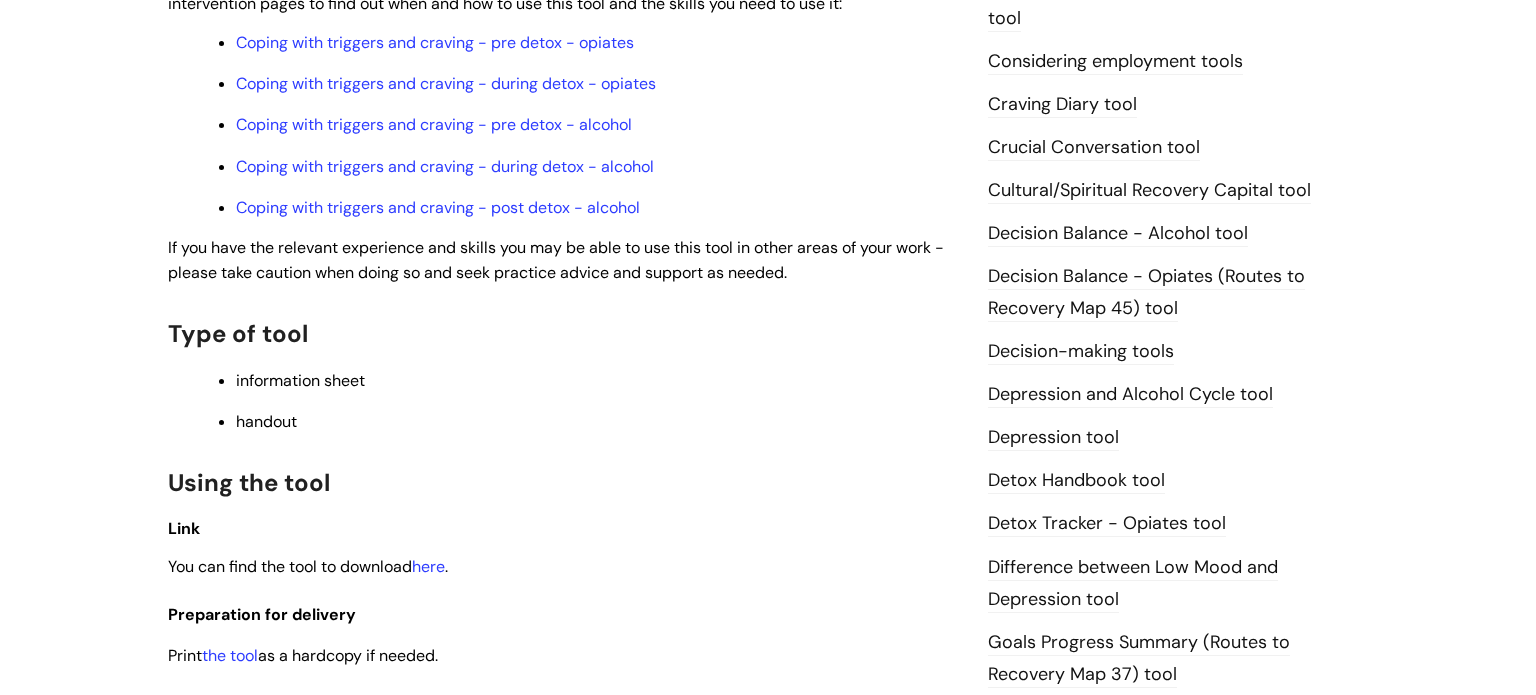 scroll, scrollTop: 928, scrollLeft: 0, axis: vertical 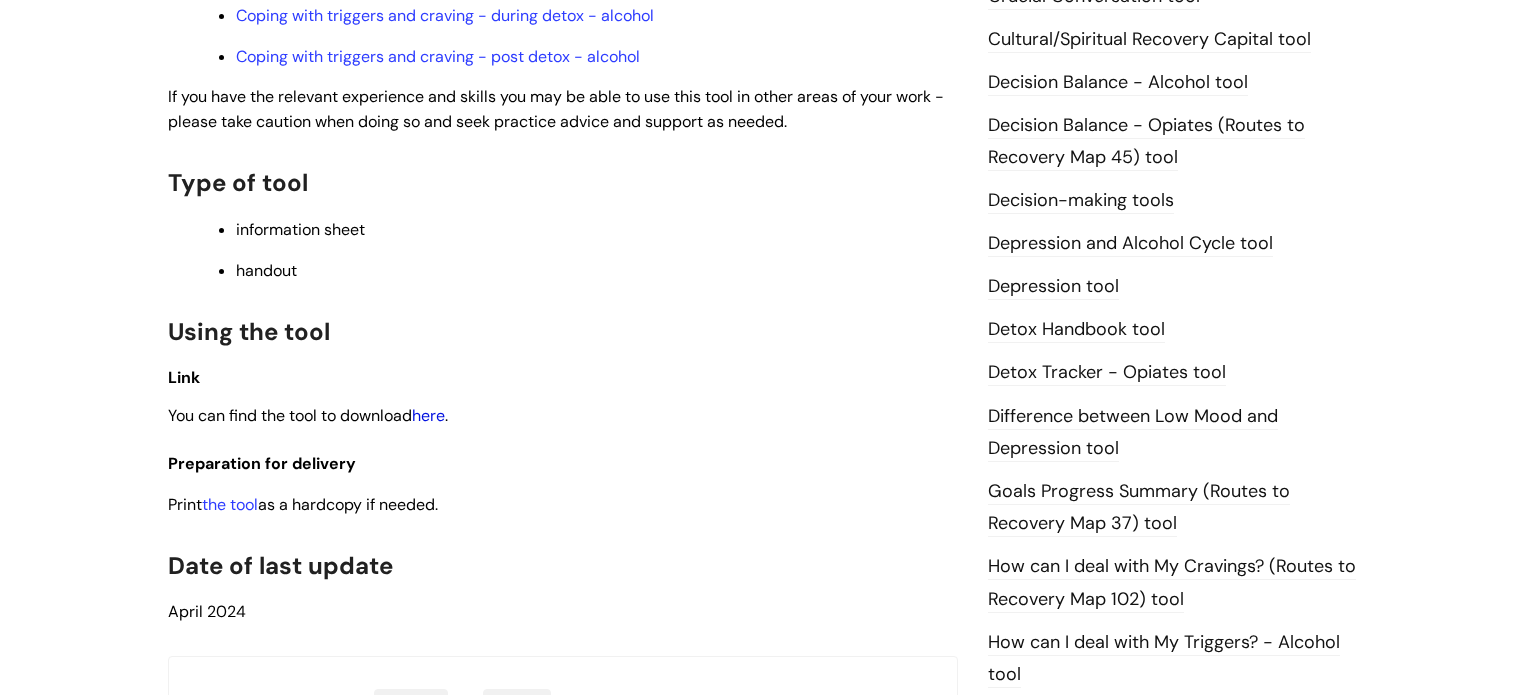 click on "here" at bounding box center (428, 415) 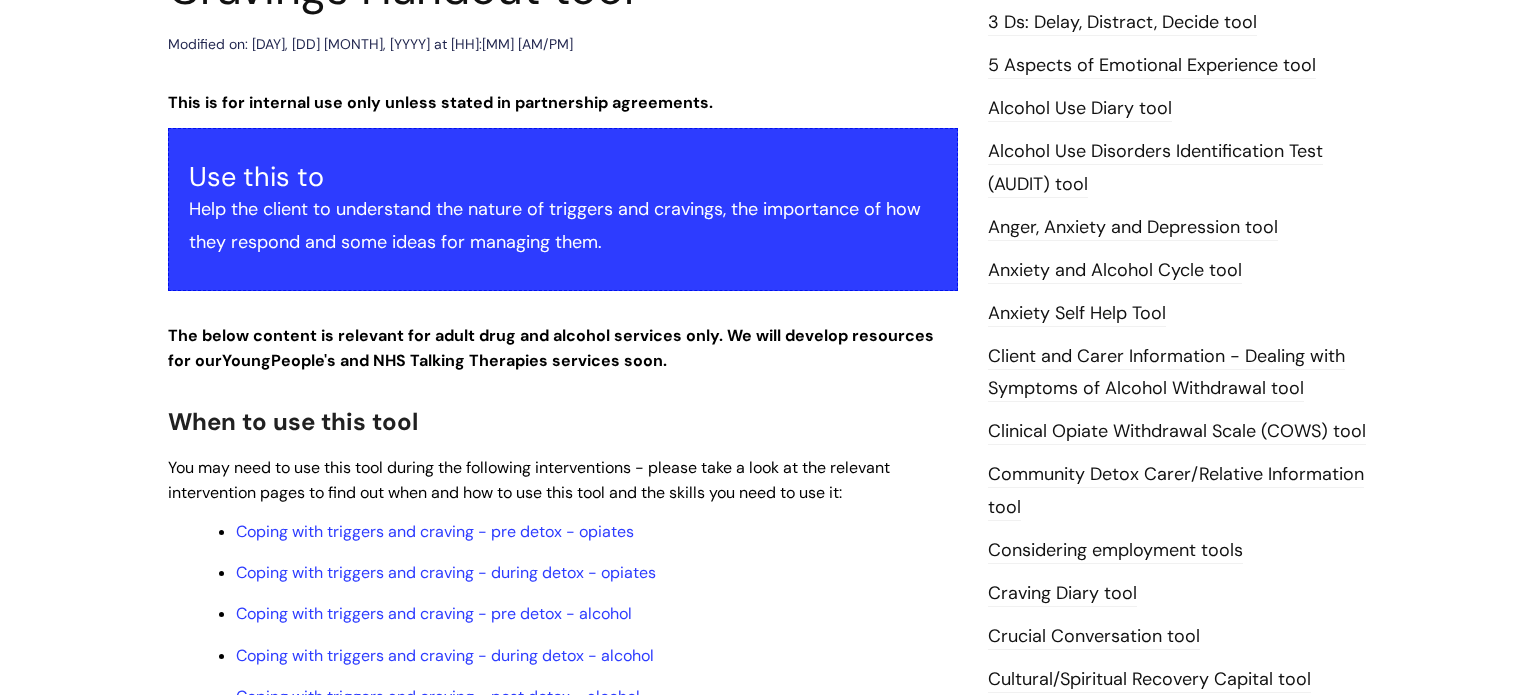 scroll, scrollTop: 0, scrollLeft: 0, axis: both 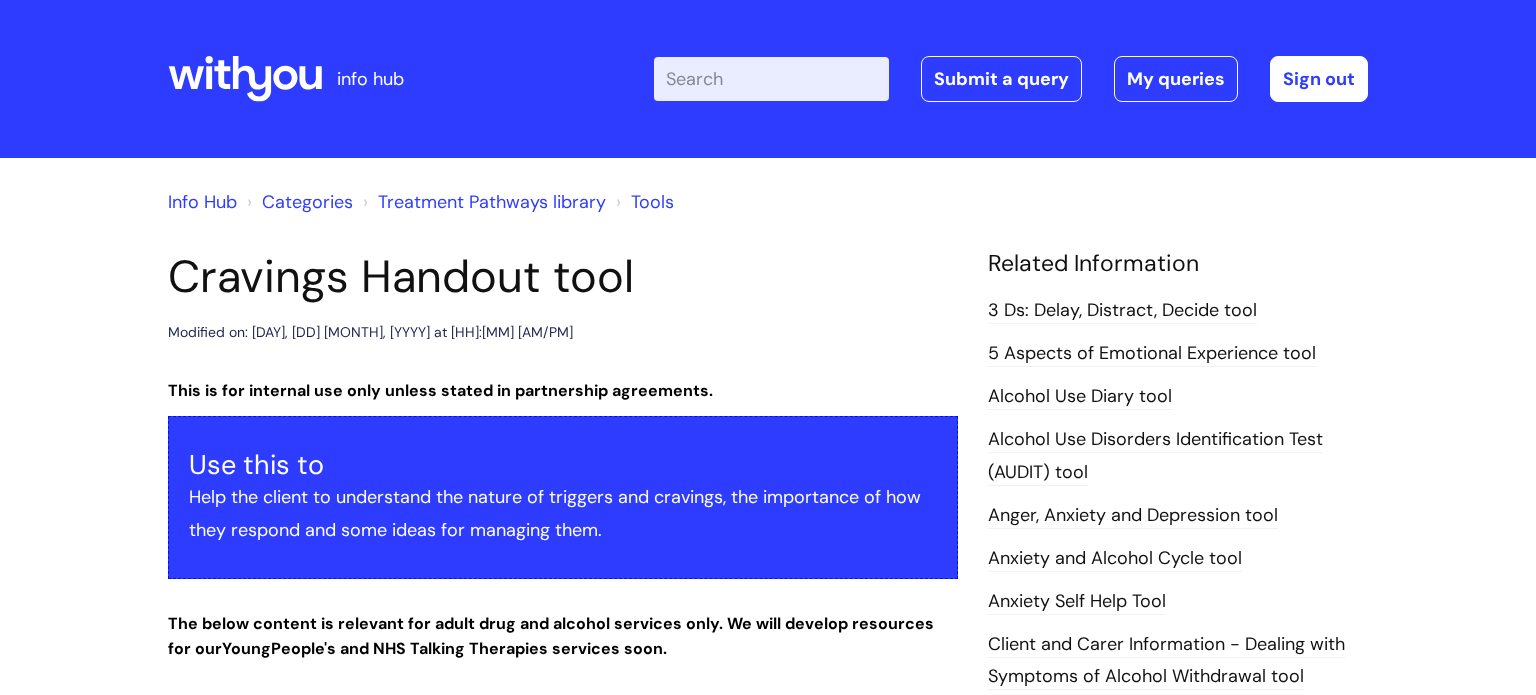 click on "Info Hub" at bounding box center (202, 202) 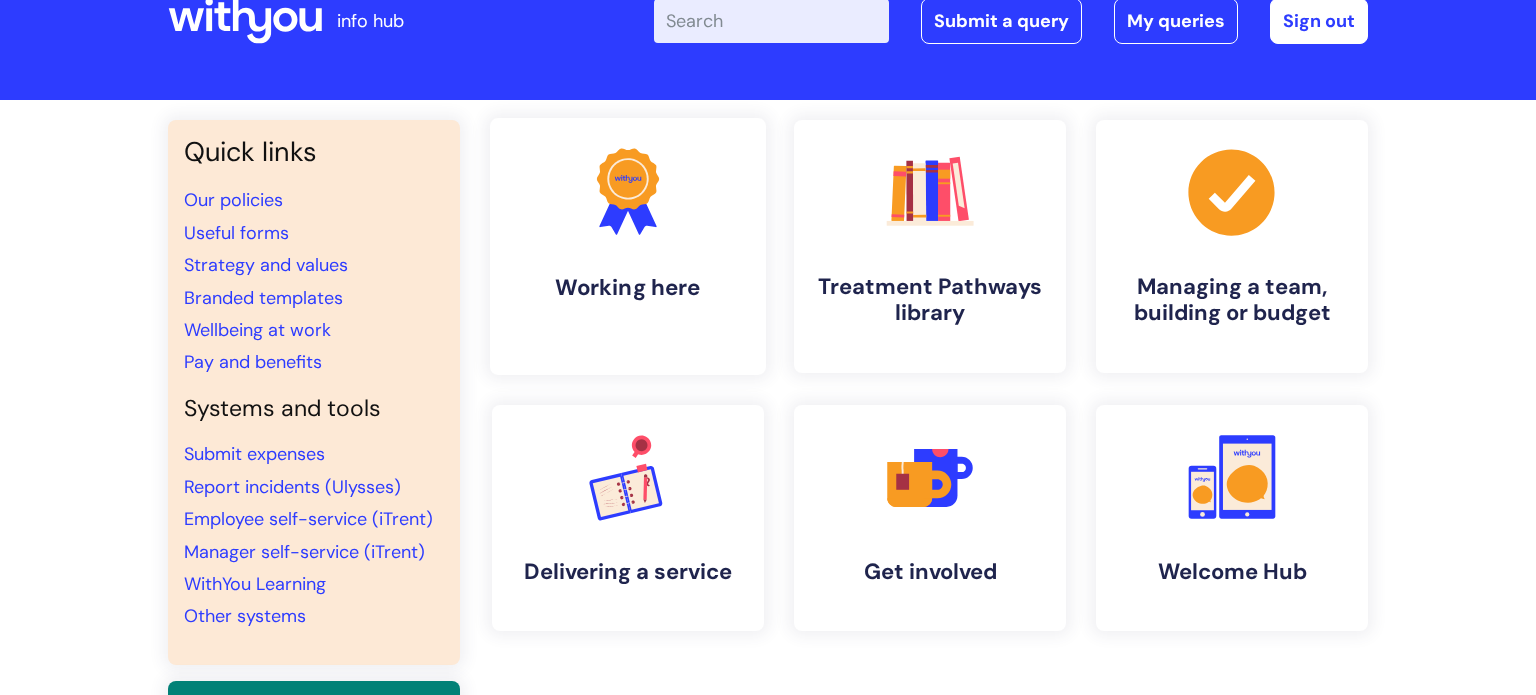 scroll, scrollTop: 54, scrollLeft: 0, axis: vertical 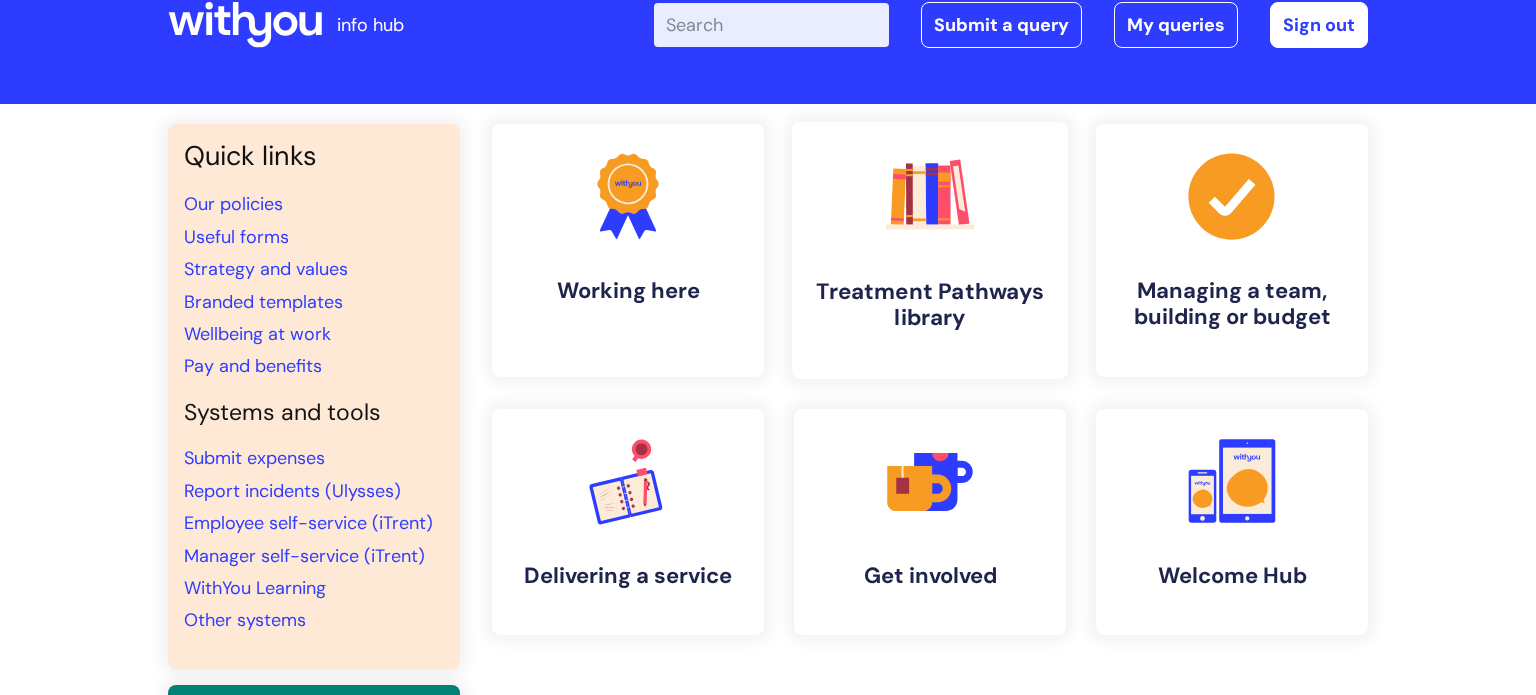 click on "Treatment Pathways library" at bounding box center [930, 305] 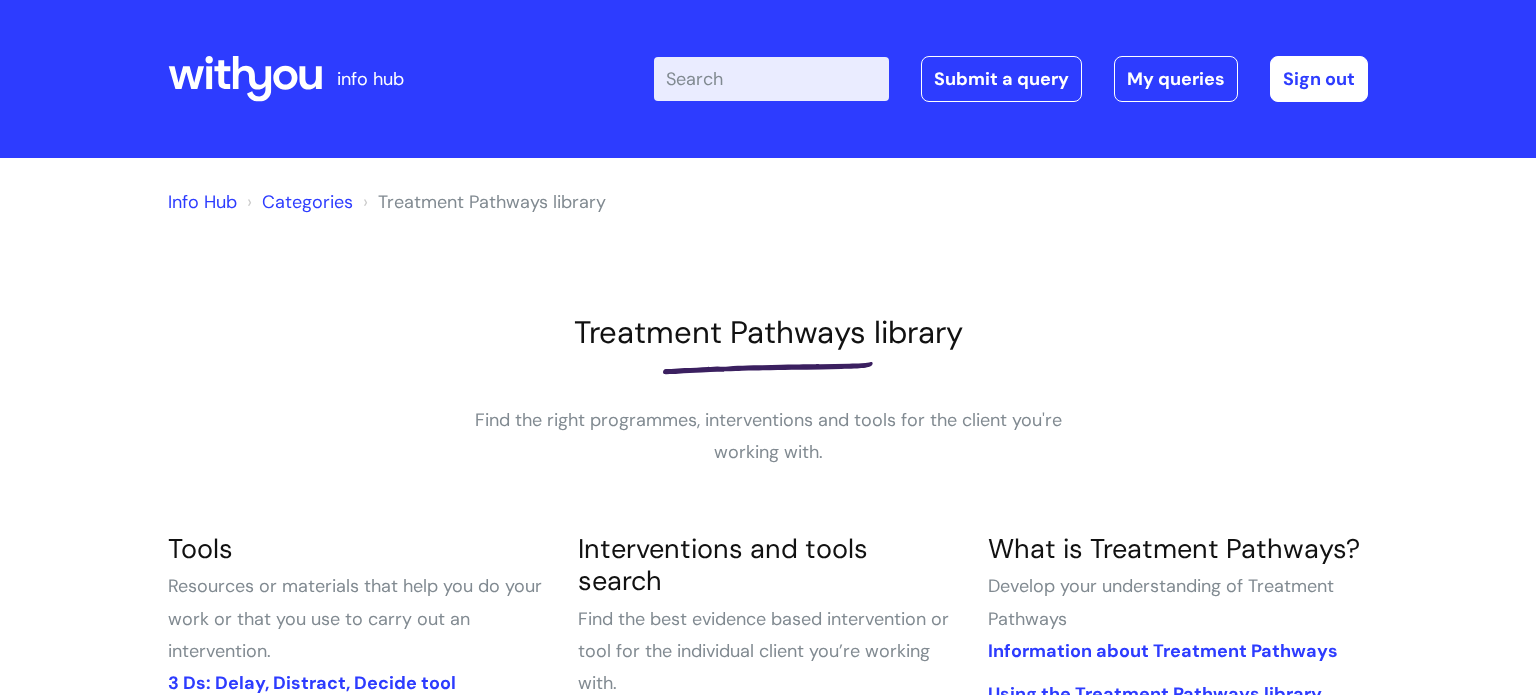 scroll, scrollTop: 0, scrollLeft: 0, axis: both 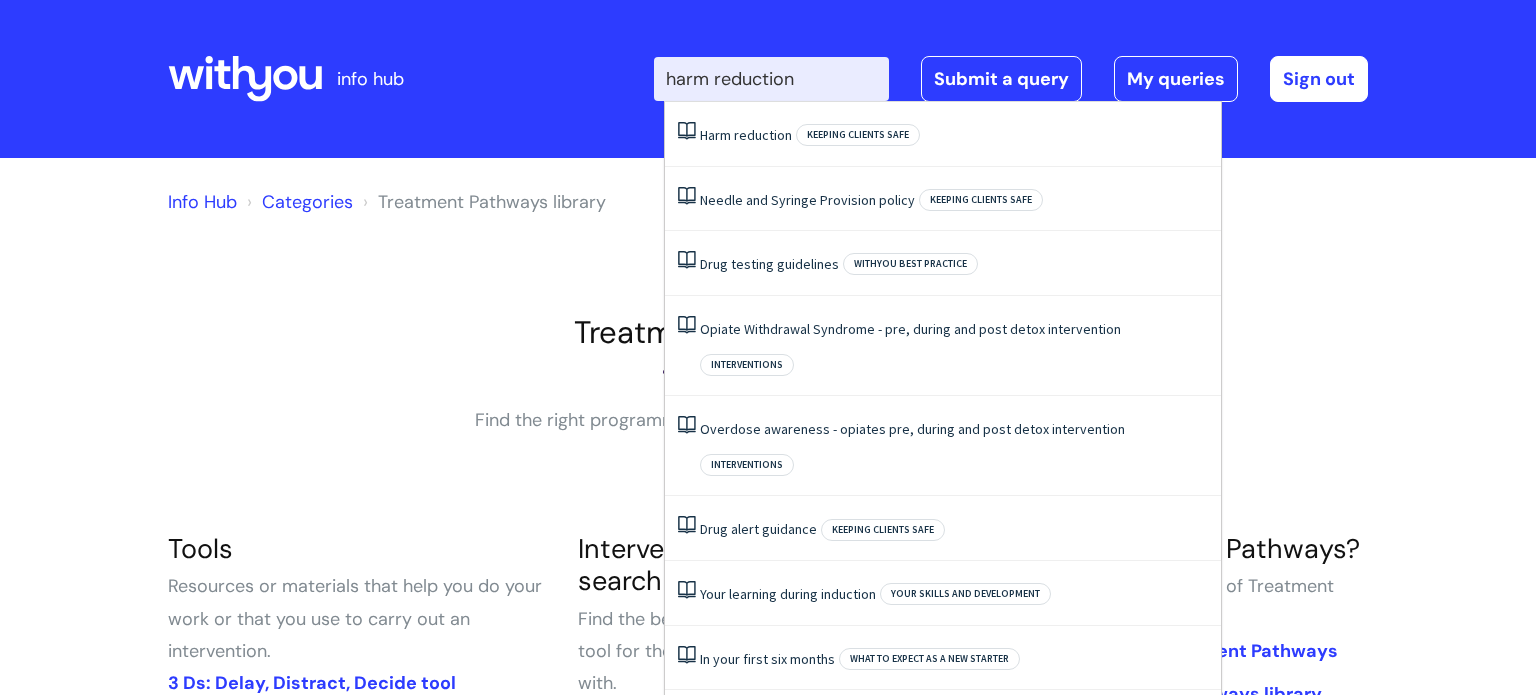 type on "harm reduction" 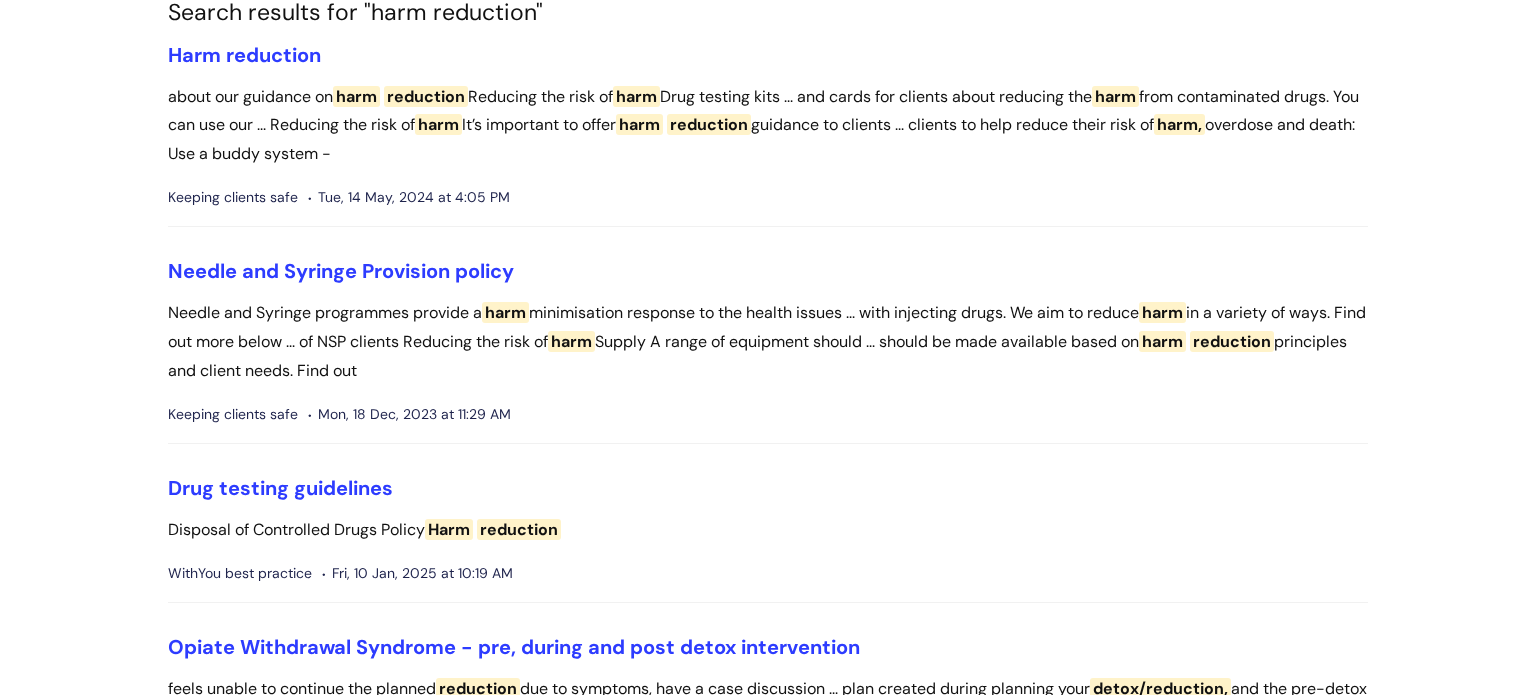 scroll, scrollTop: 0, scrollLeft: 0, axis: both 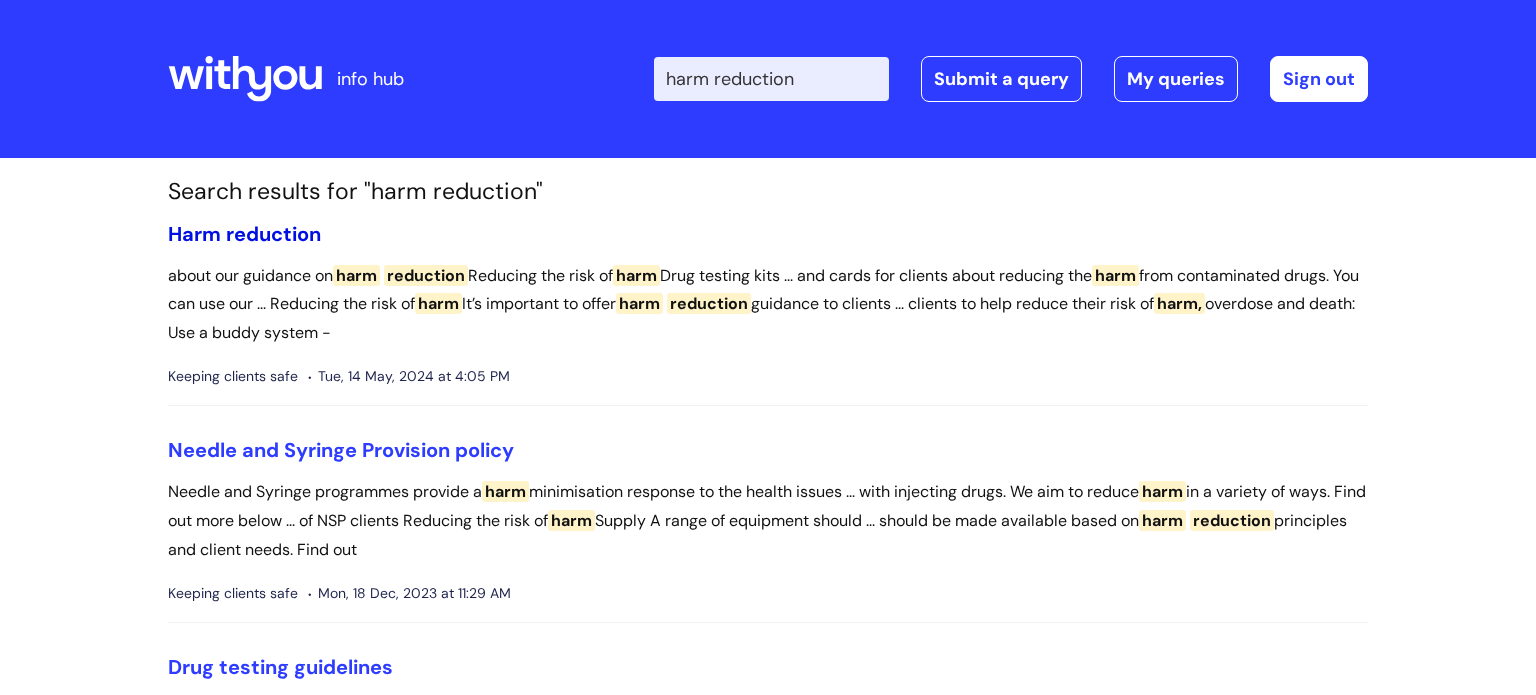 click on "Harm   reduction" at bounding box center (244, 234) 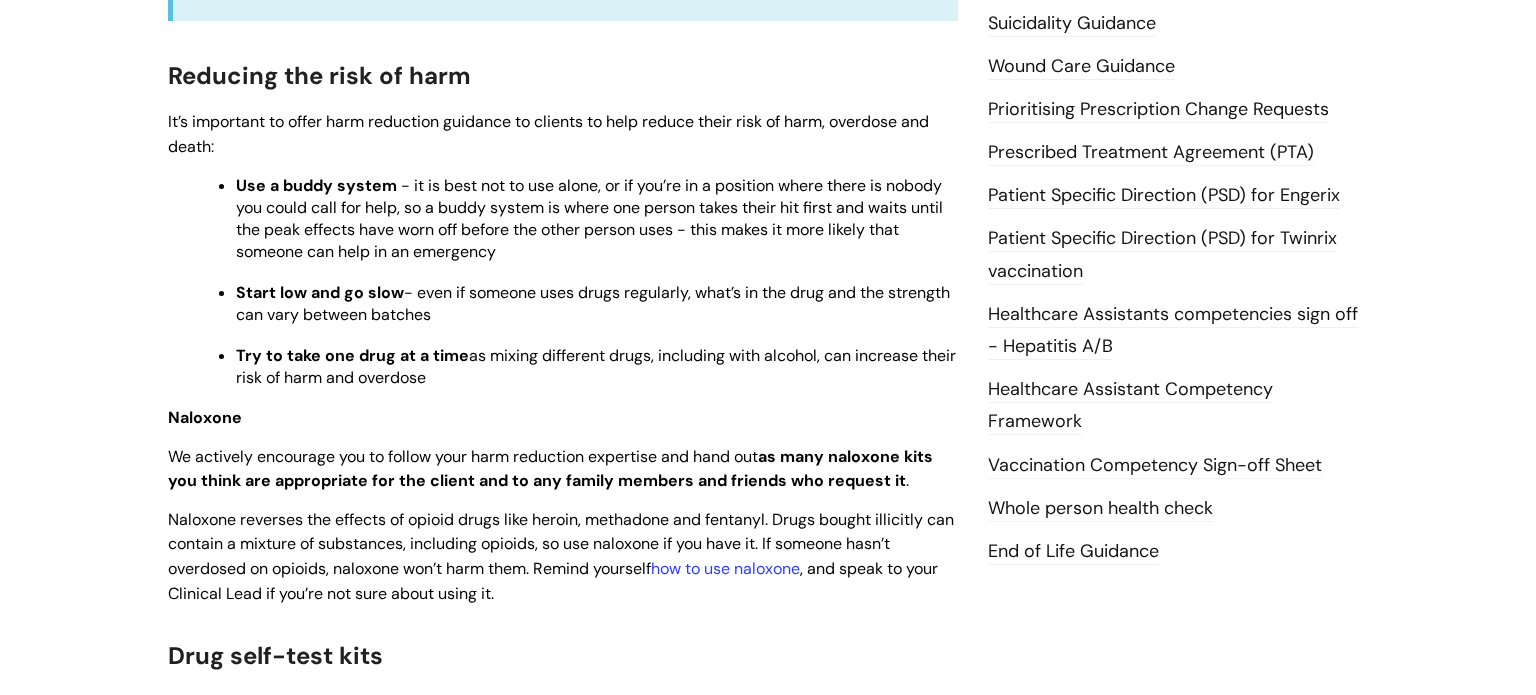 scroll, scrollTop: 819, scrollLeft: 0, axis: vertical 